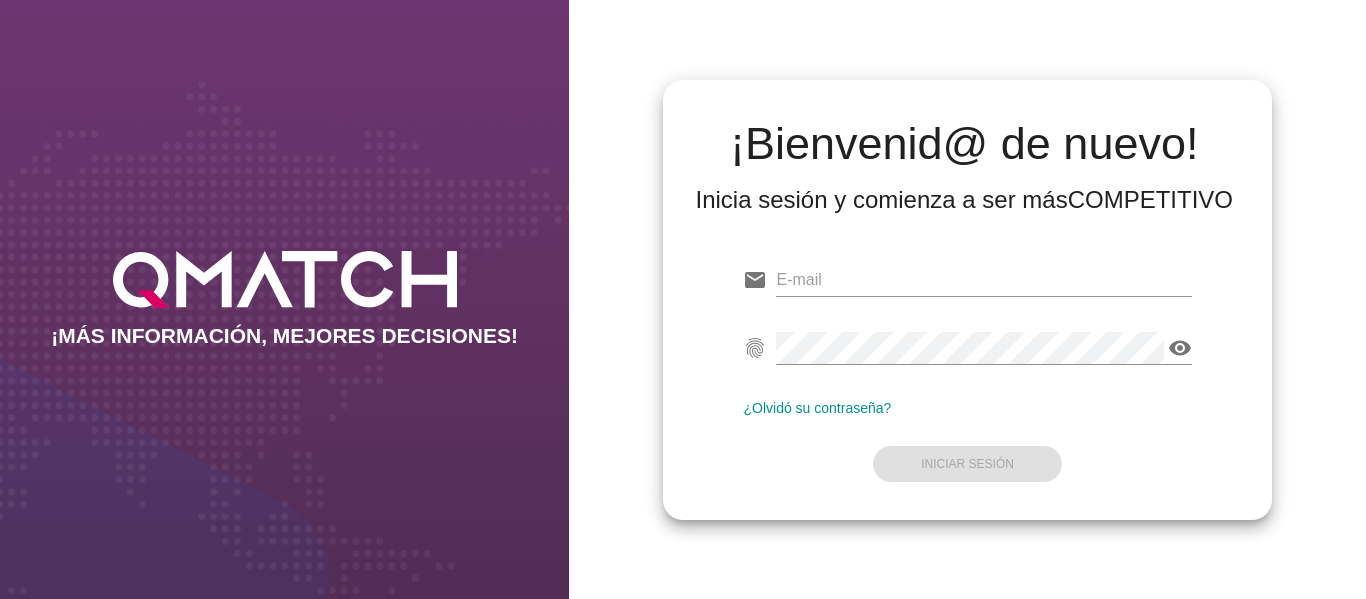 scroll, scrollTop: 0, scrollLeft: 0, axis: both 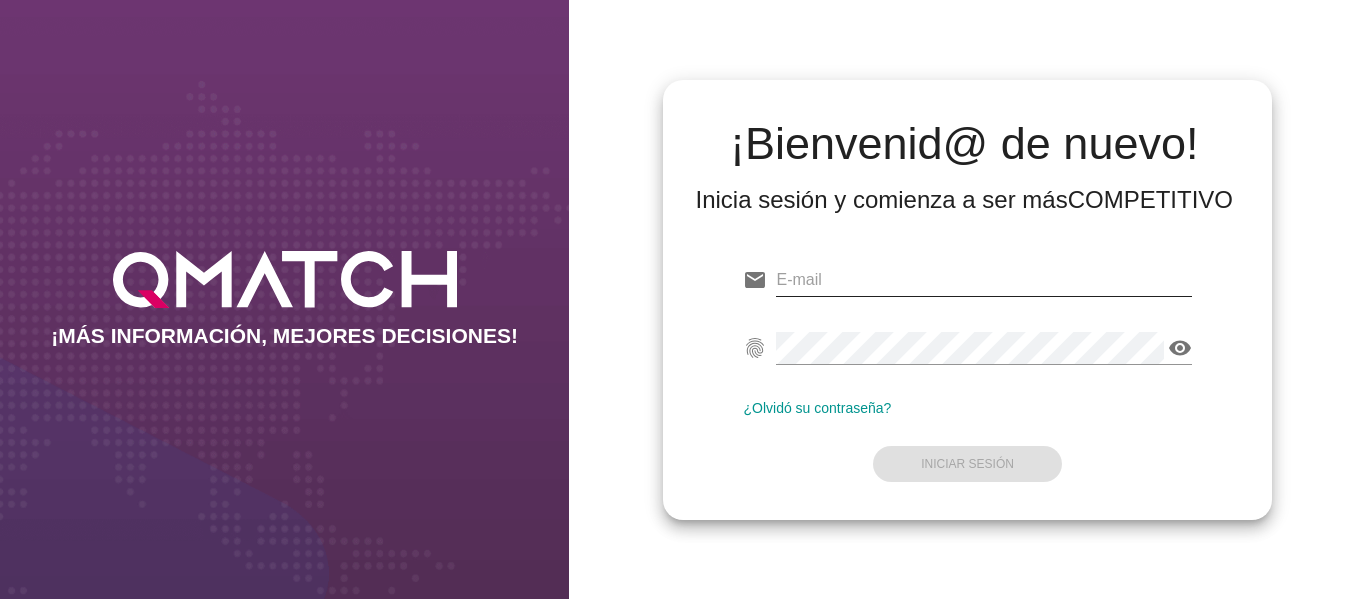 click at bounding box center [983, 280] 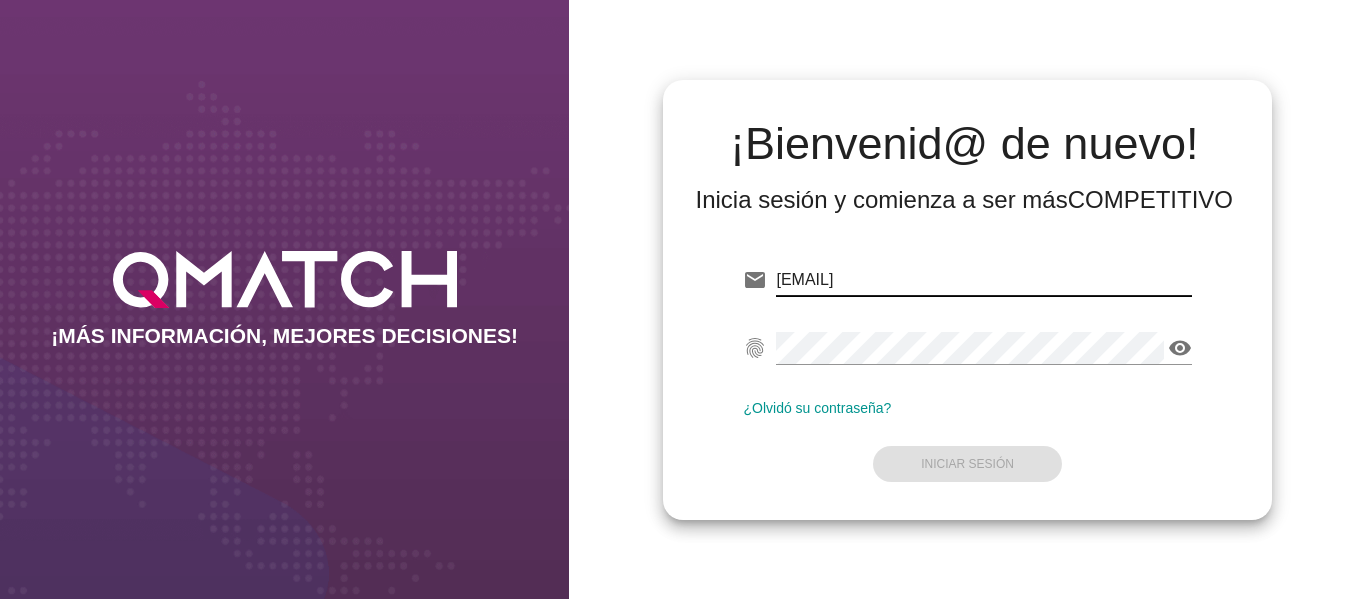 type on "[EMAIL]" 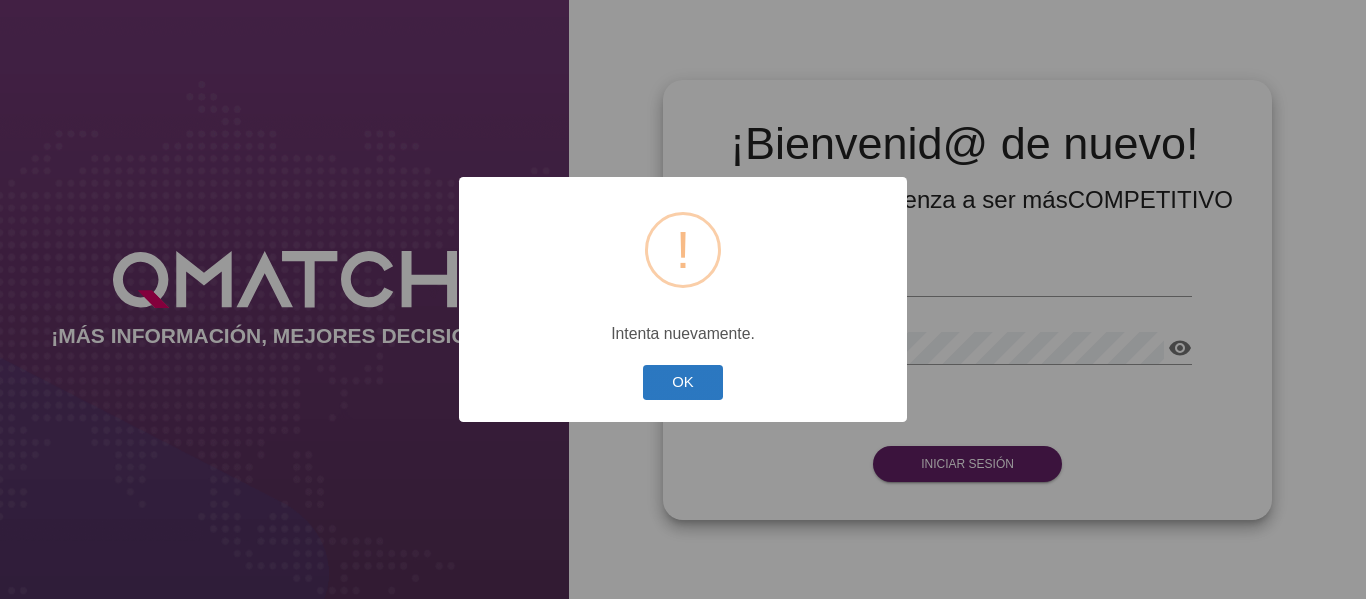drag, startPoint x: 691, startPoint y: 350, endPoint x: 690, endPoint y: 368, distance: 18.027756 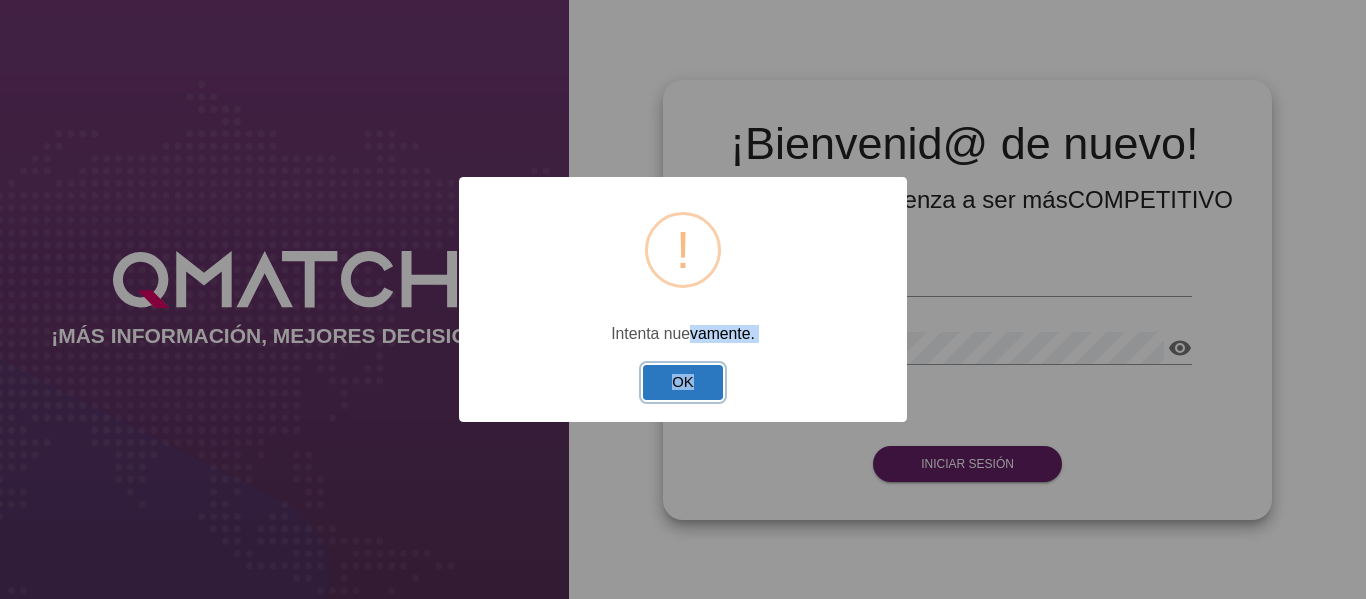 click on "OK" at bounding box center (683, 382) 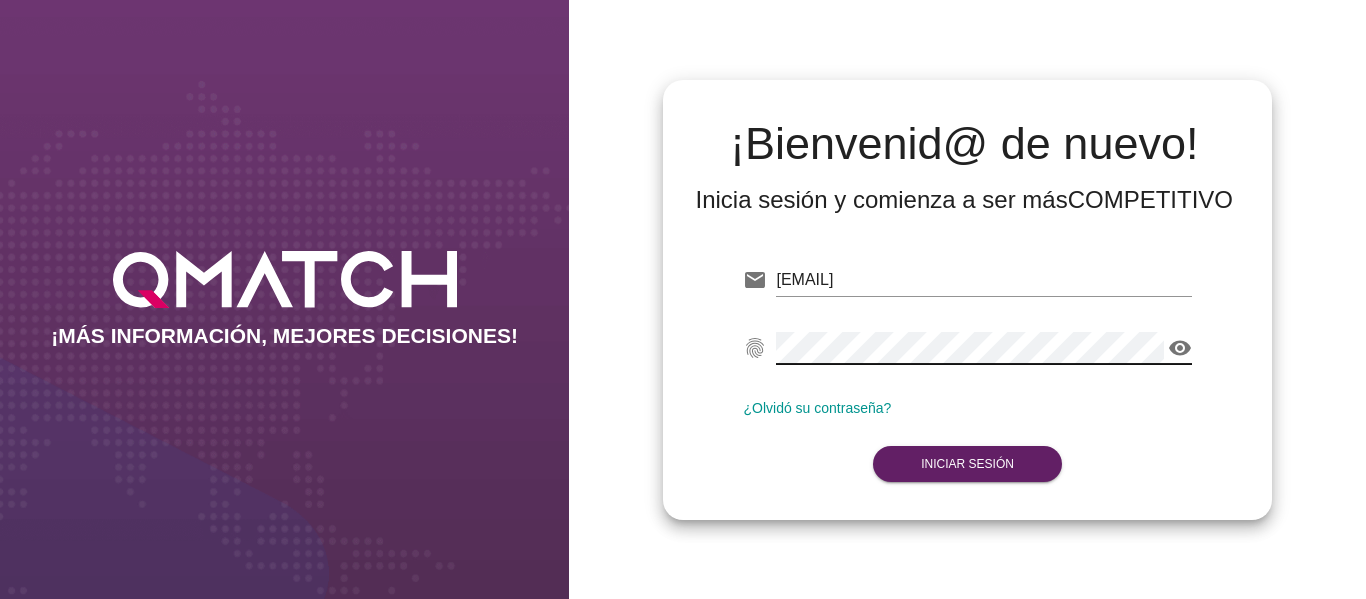 click on "¡Bienvenid@ de nuevo! Inicia sesión y comienza a ser más  COMPETITIVO email [EMAIL] fingerprint visibility
¿Olvidó su contraseña?
Iniciar Sesión" at bounding box center (967, 299) 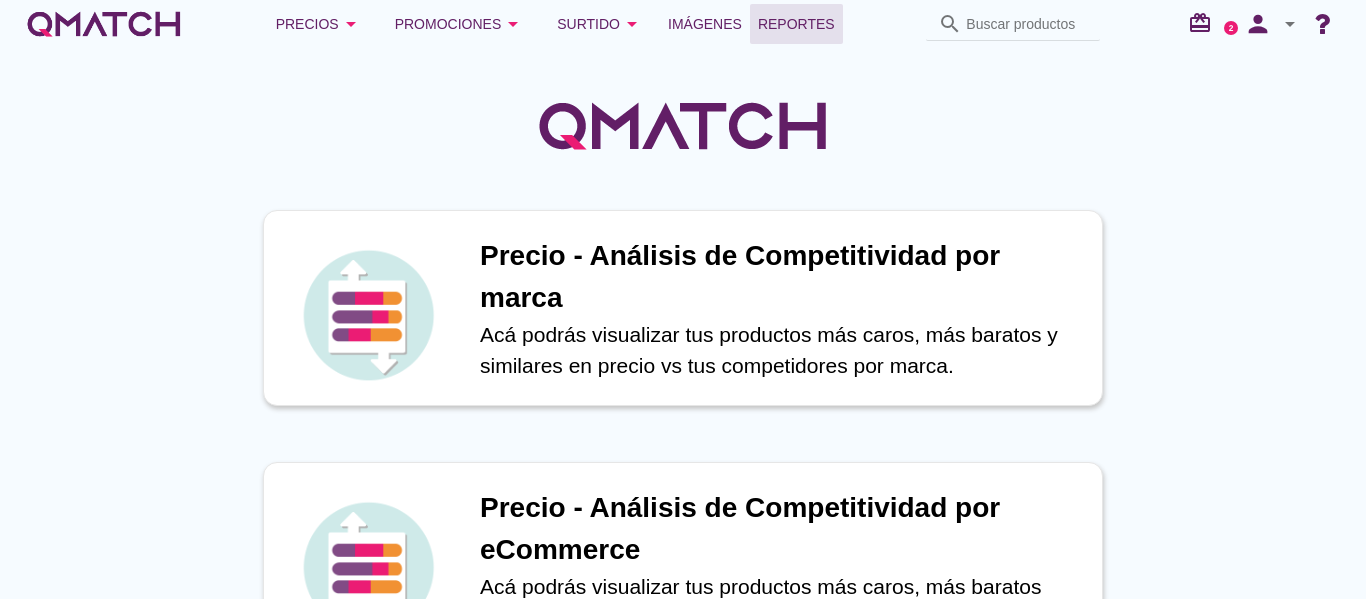 click on "Reportes" at bounding box center (796, 24) 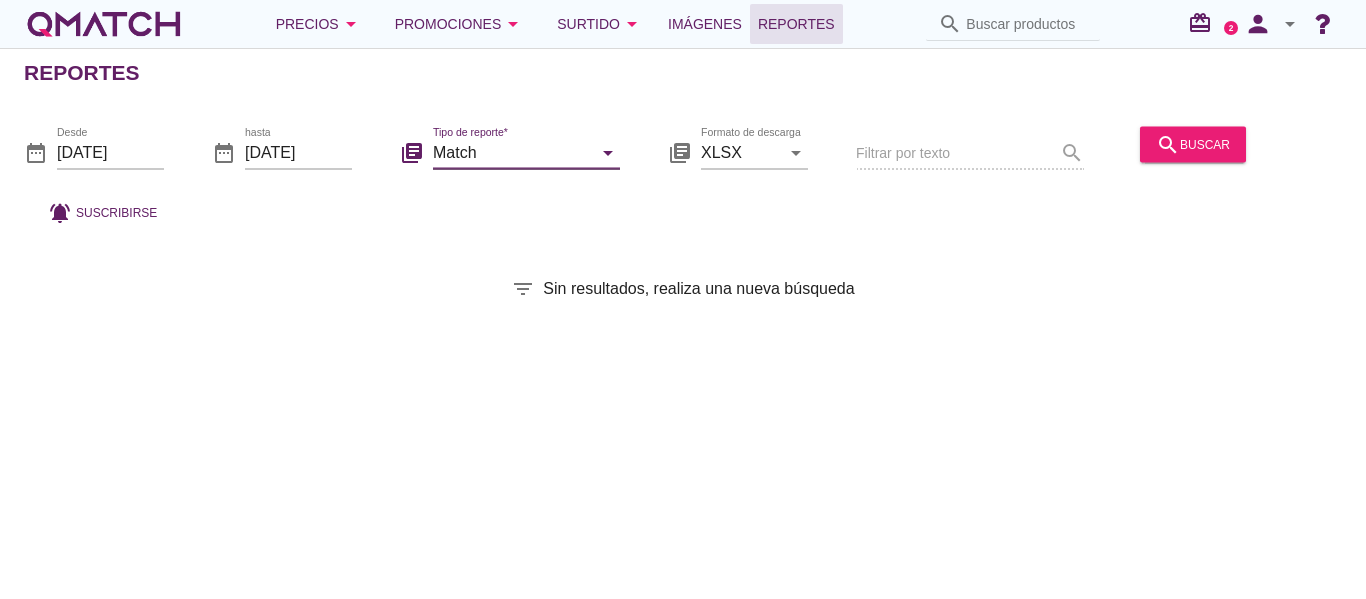 click on "Match" at bounding box center (512, 152) 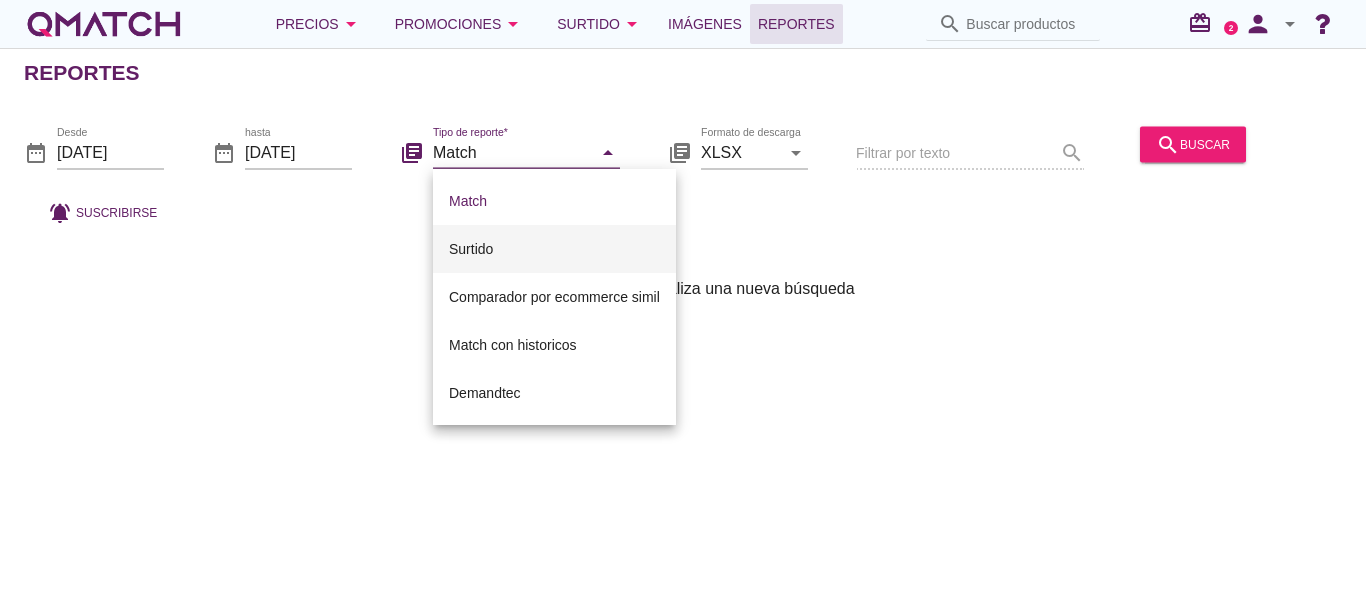 click on "Surtido" at bounding box center [554, 249] 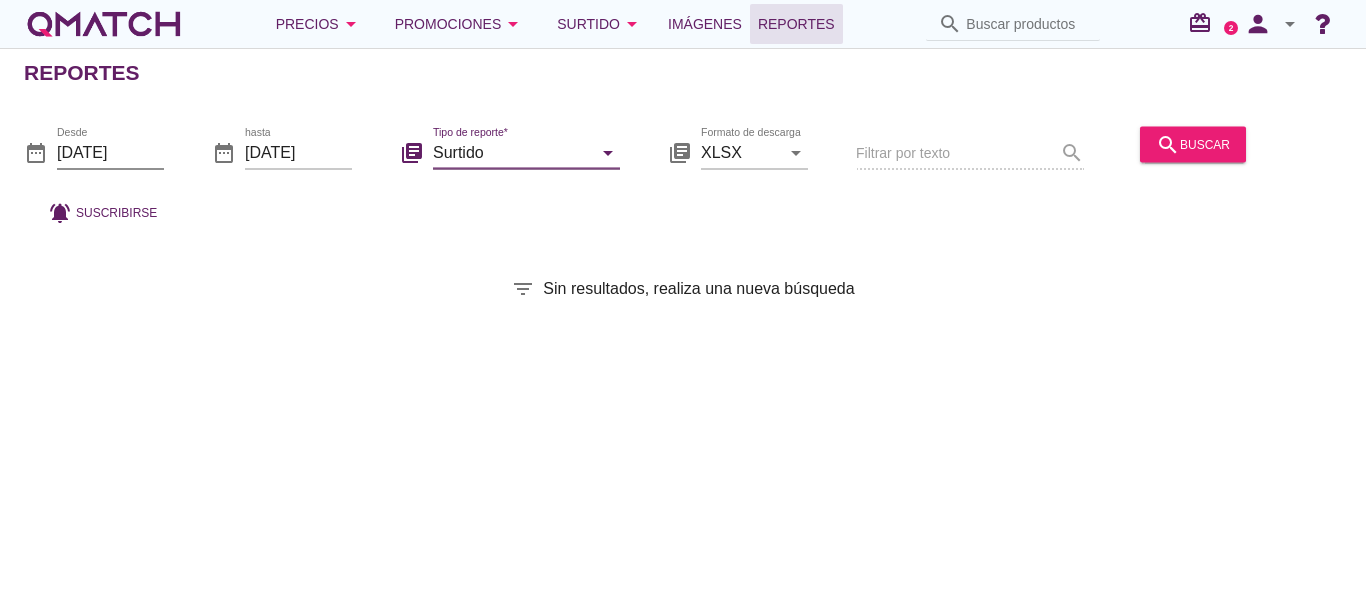 click on "[DATE]" at bounding box center [110, 152] 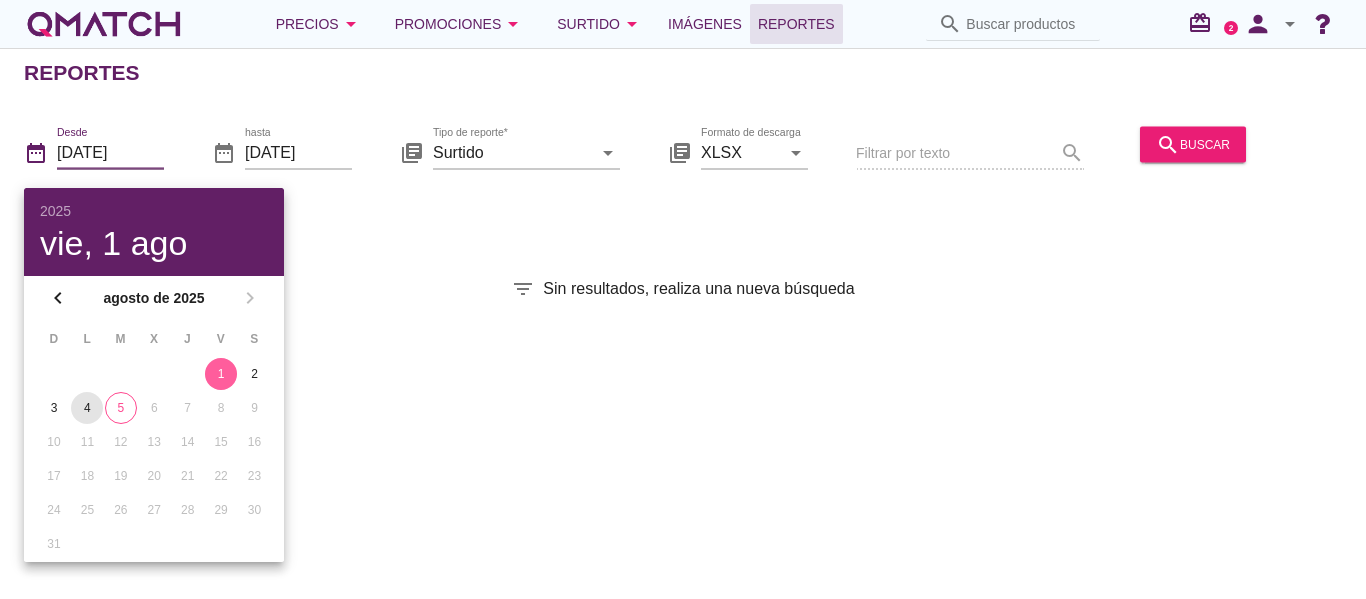 click on "4" at bounding box center (87, 408) 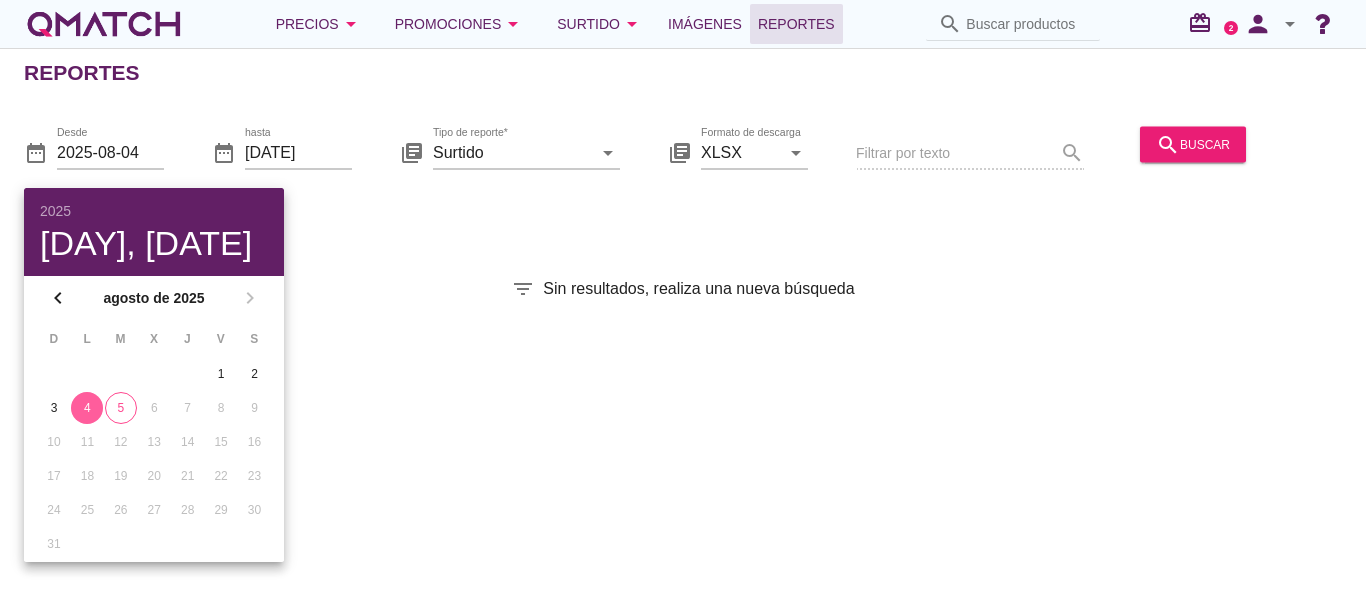 click on "Reportes date_range Desde [DATE] date_range hasta [DATE] library_books Tipo de reporte* Surtido arrow_drop_down library_books Formato de descarga XLSX arrow_drop_down Filtrar por texto search  search
buscar
notifications_active
Suscribirse filter_list Sin resultados, realiza una nueva búsqueda" at bounding box center (683, 323) 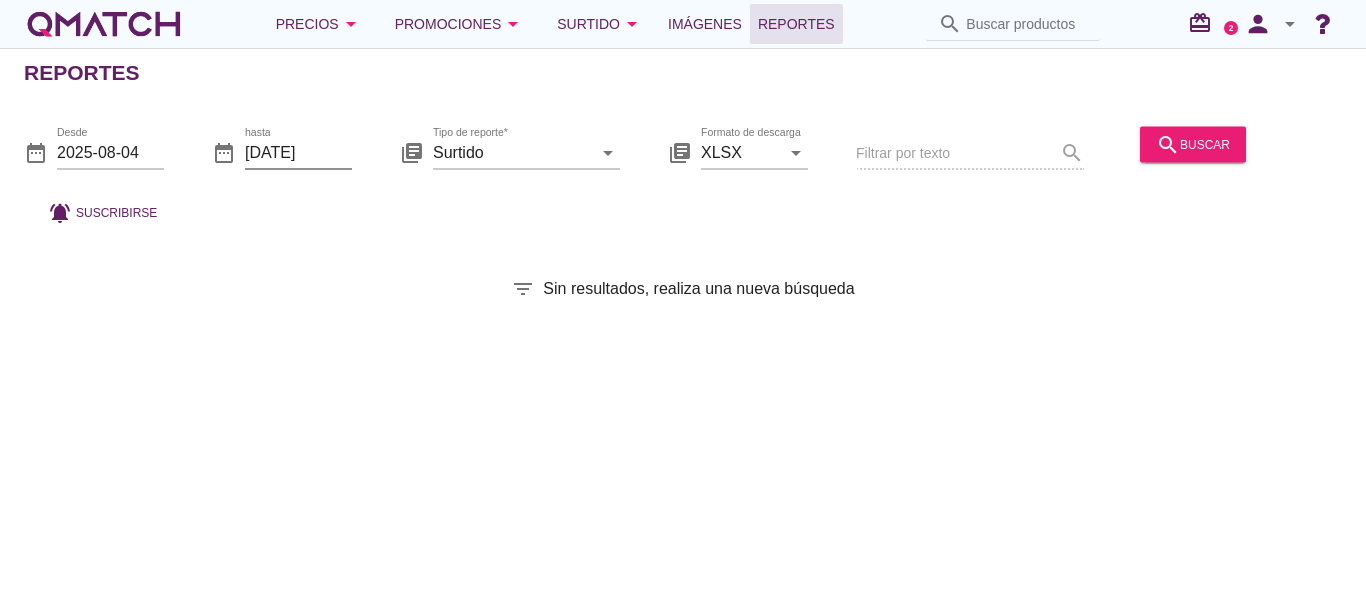 click on "[DATE]" at bounding box center [298, 152] 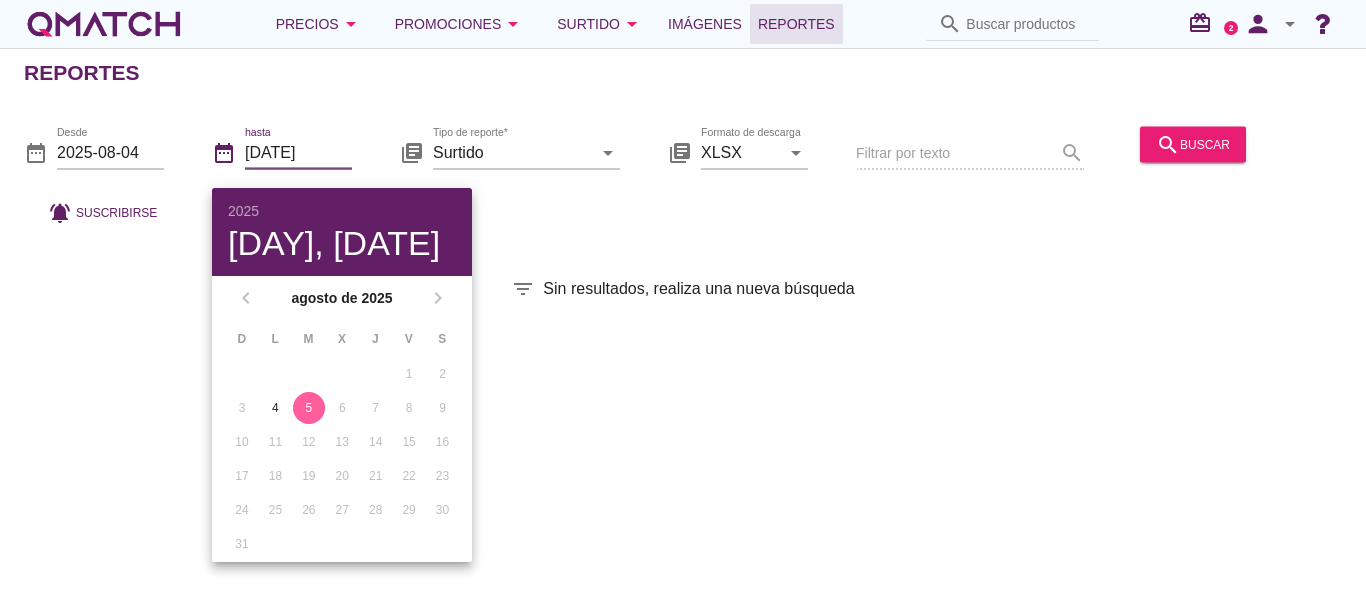 click on "date_range hasta [DATE]" at bounding box center (282, 156) 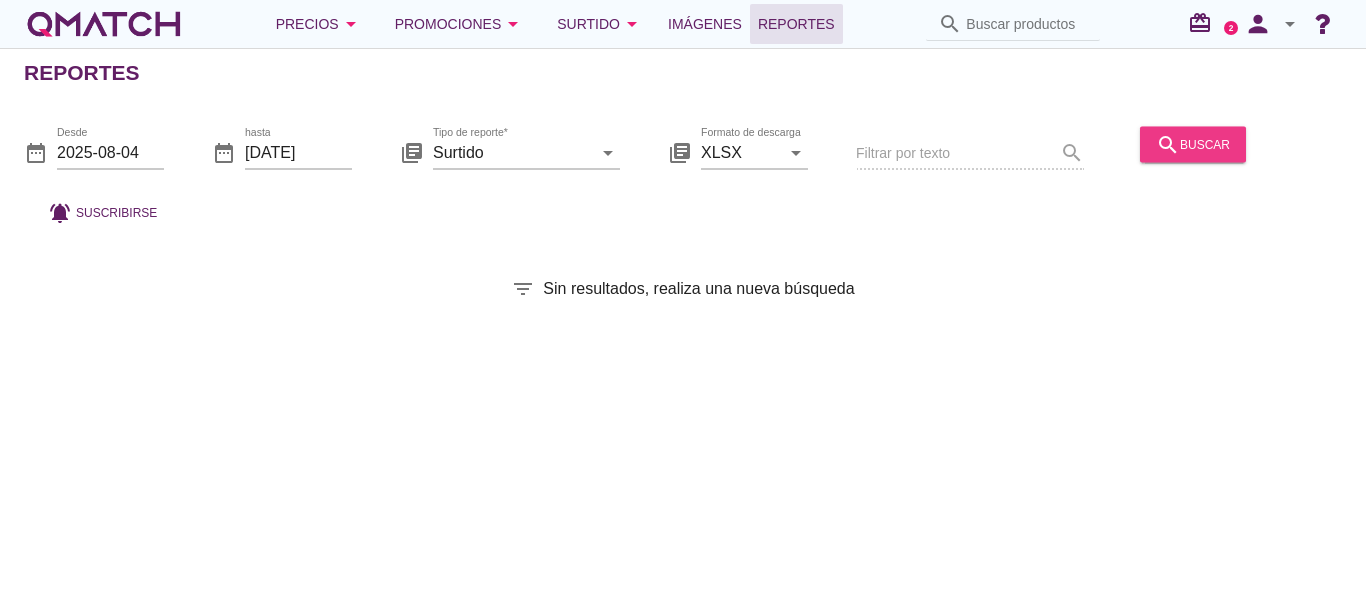 click on "search
buscar" at bounding box center [1193, 144] 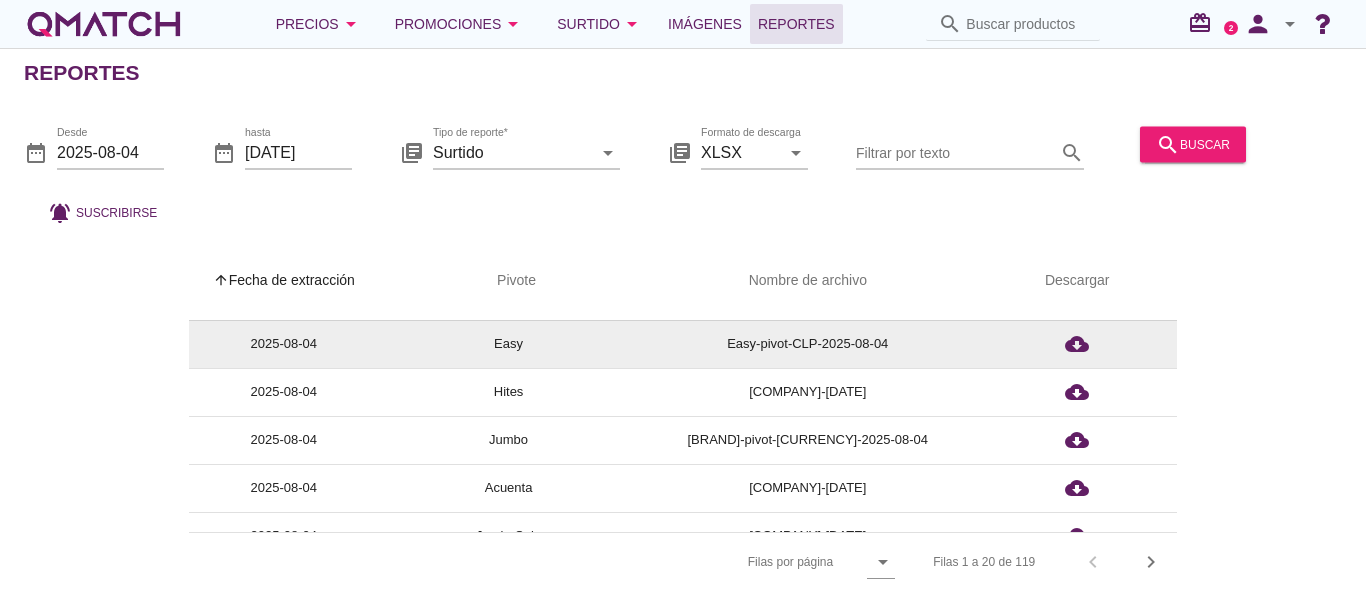 scroll, scrollTop: 100, scrollLeft: 0, axis: vertical 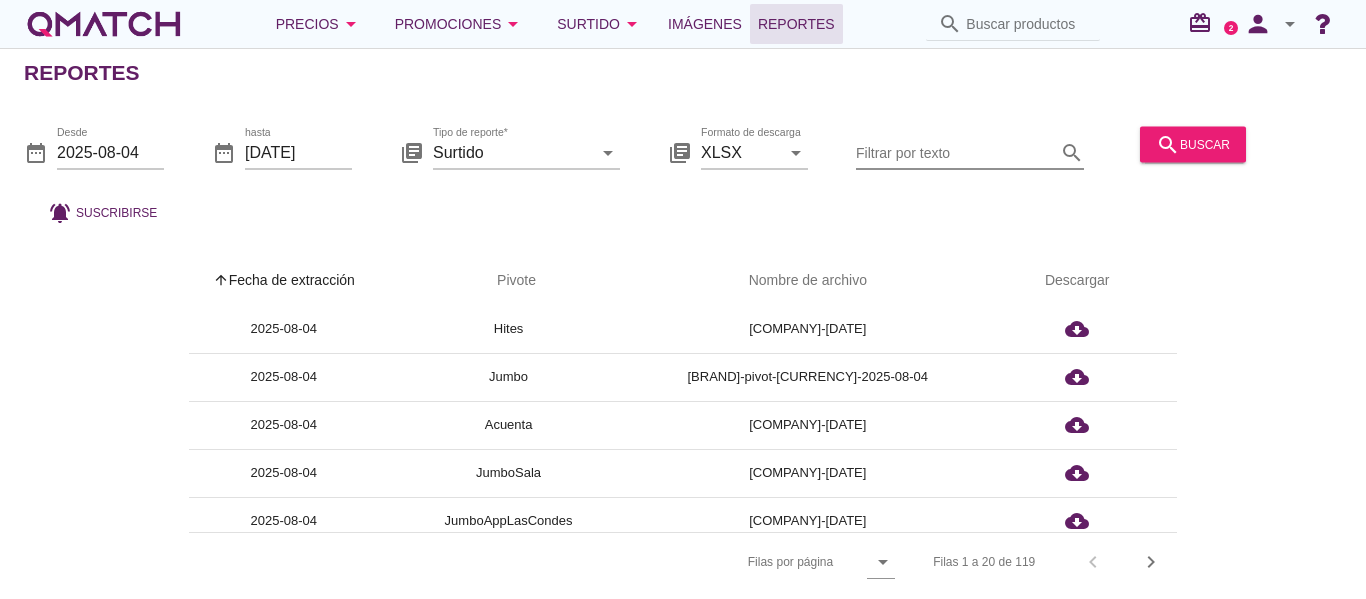 click at bounding box center [956, 152] 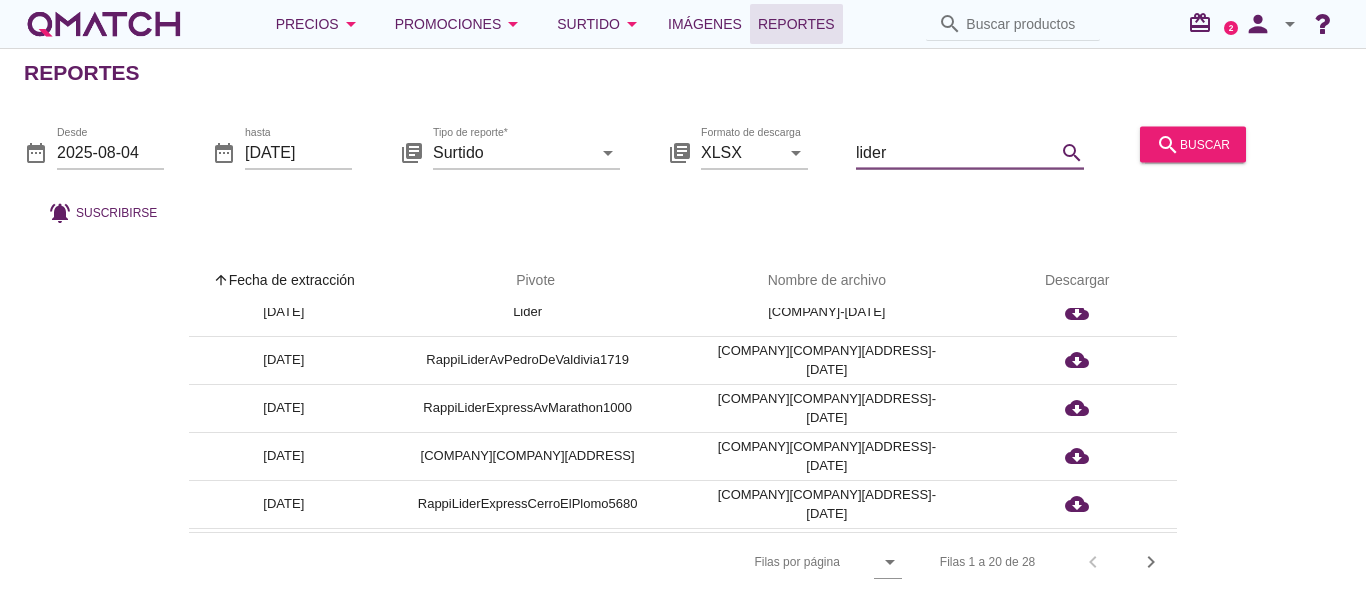 scroll, scrollTop: 700, scrollLeft: 0, axis: vertical 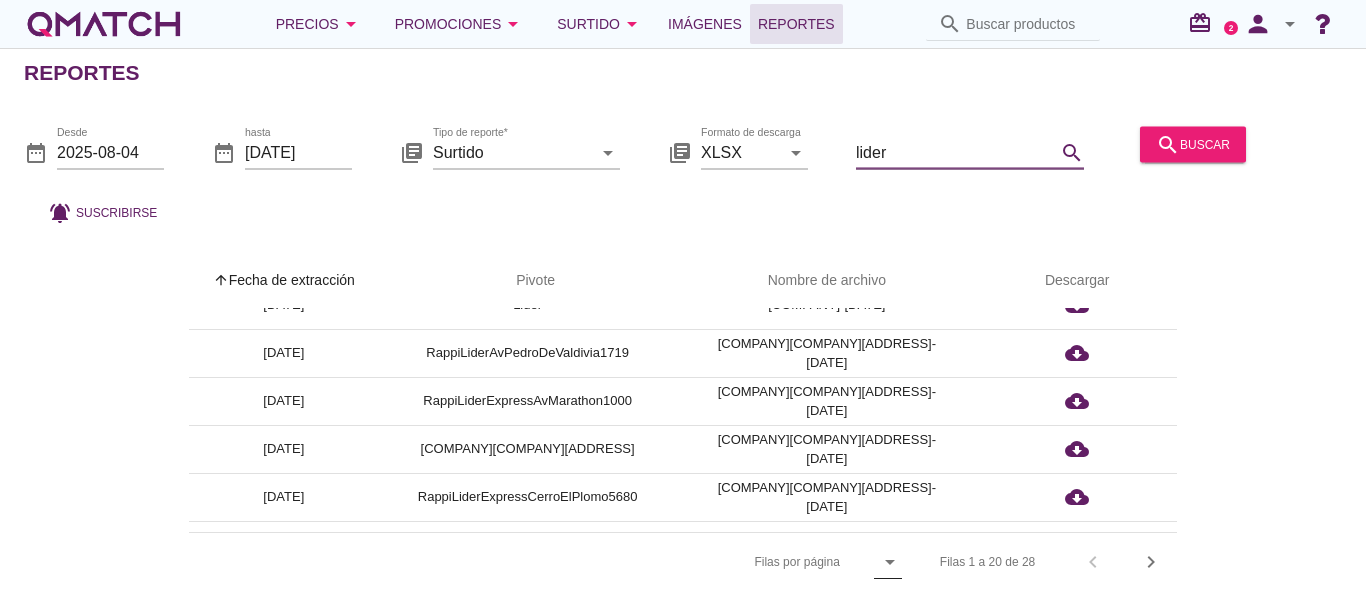 type on "lider" 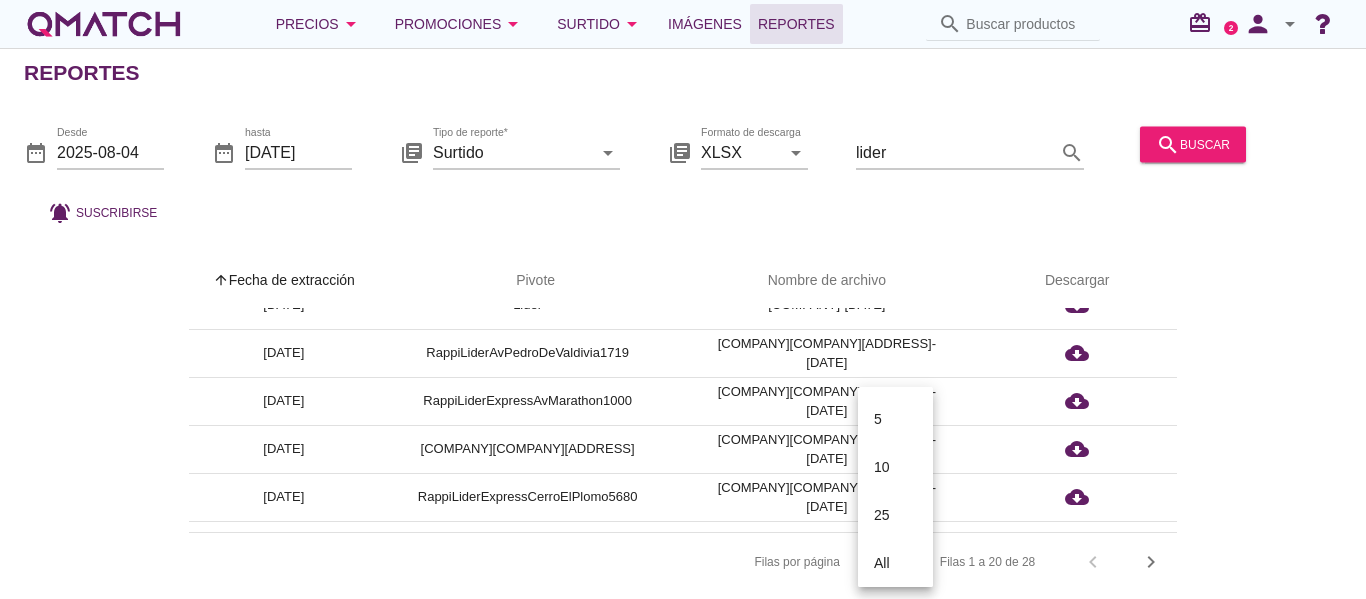 click on "All" at bounding box center [895, 563] 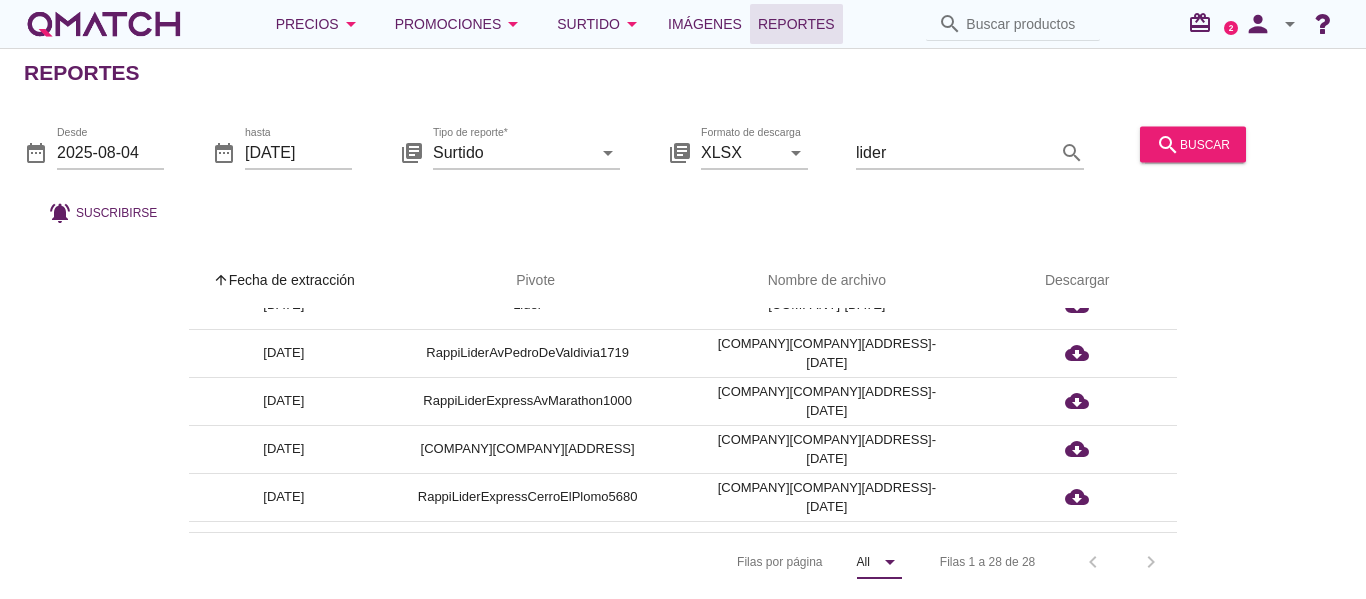 scroll, scrollTop: 7, scrollLeft: 0, axis: vertical 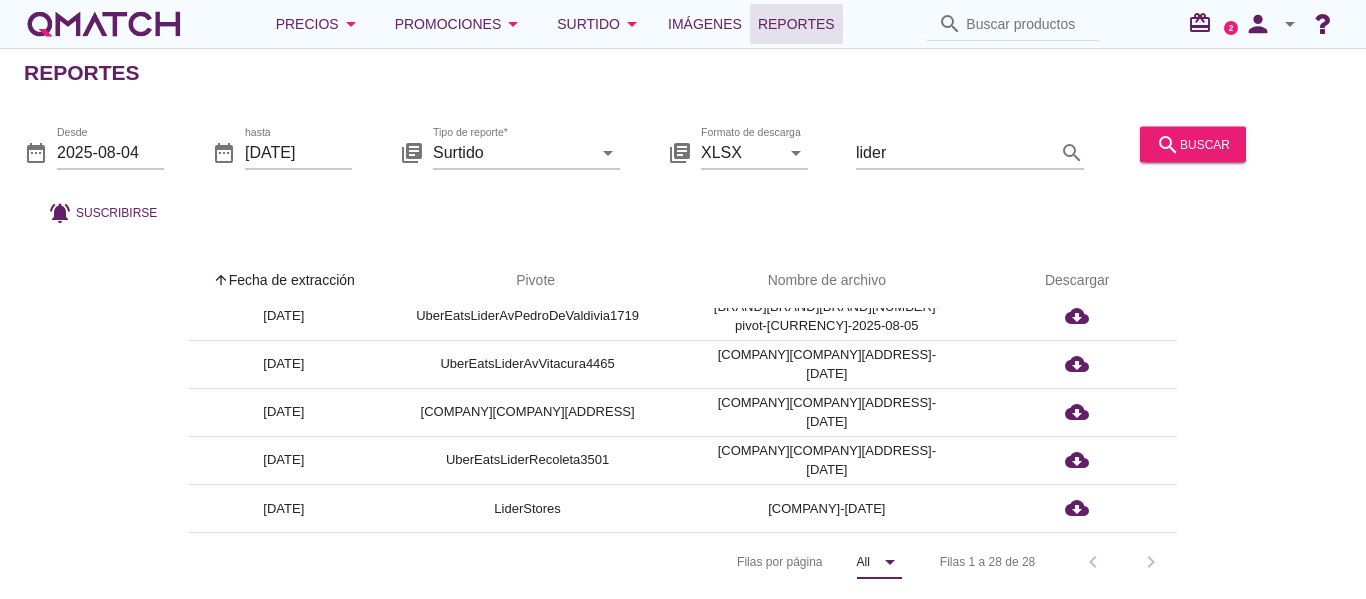 click on "arrow_drop_down" at bounding box center [1290, 24] 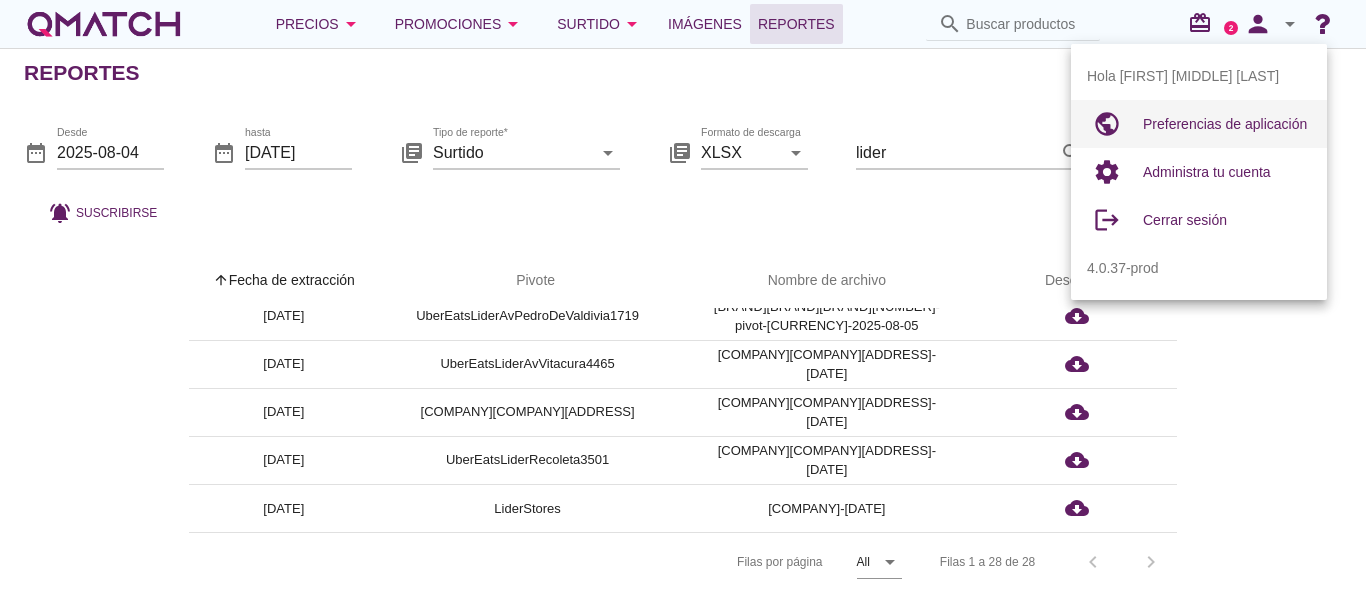 click on "Preferencias de aplicación" at bounding box center (1225, 124) 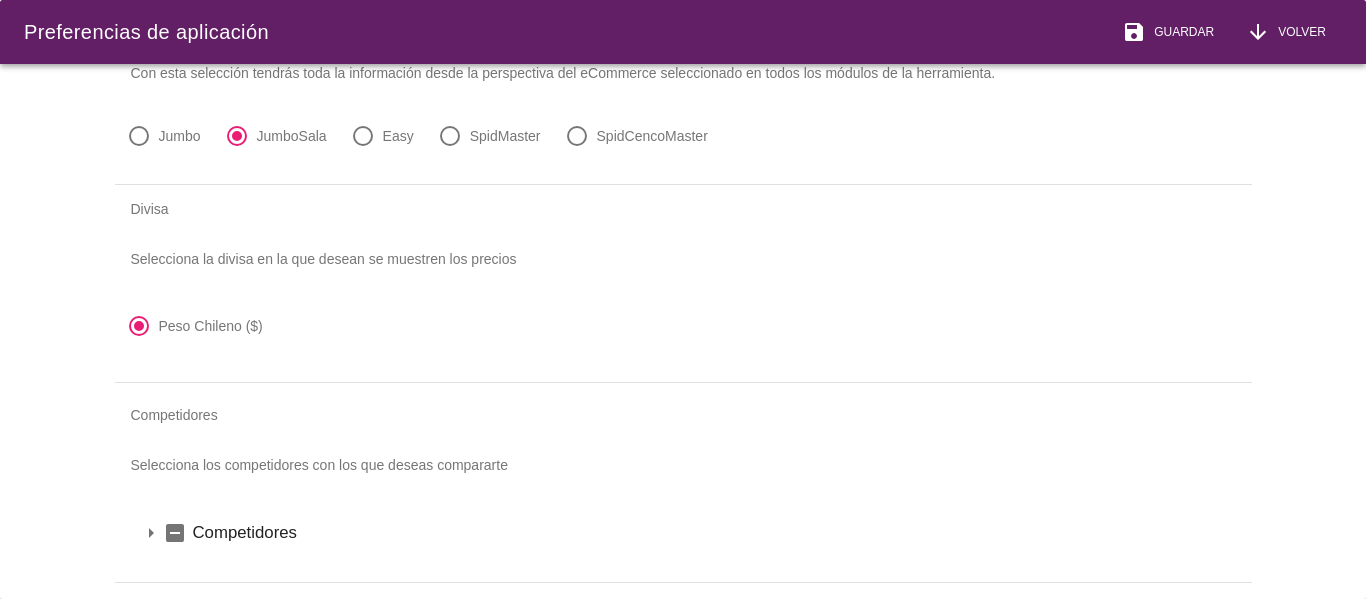 scroll, scrollTop: 129, scrollLeft: 0, axis: vertical 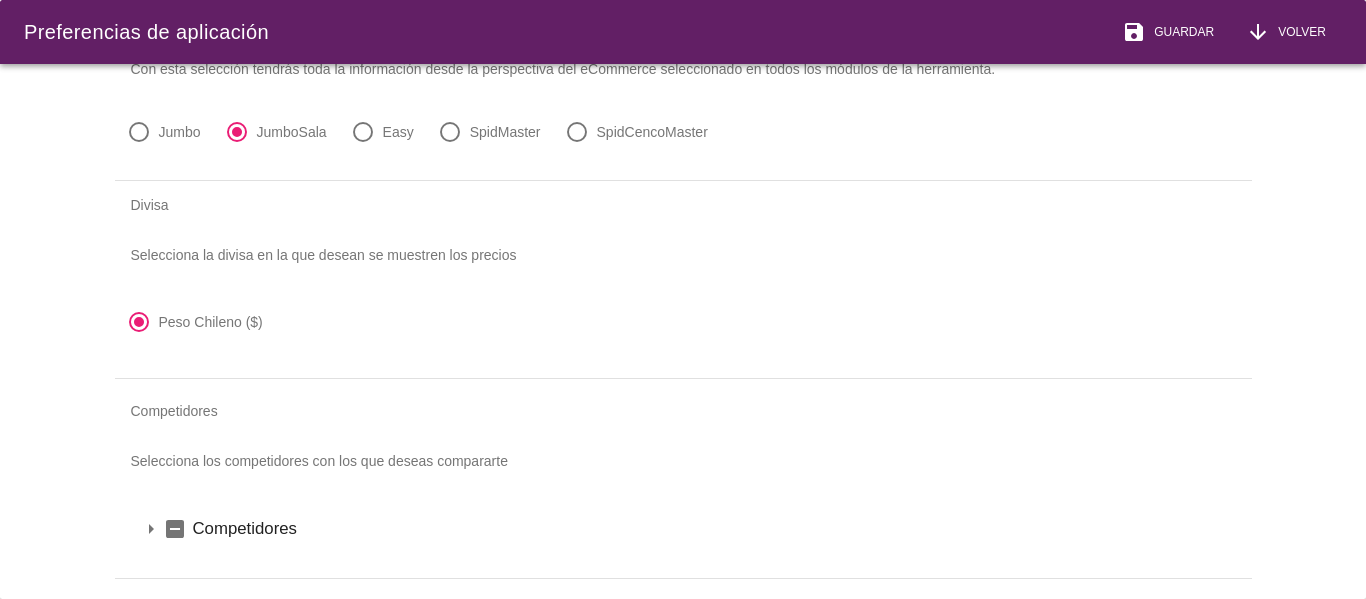 click on "arrow_drop_down" at bounding box center (151, 529) 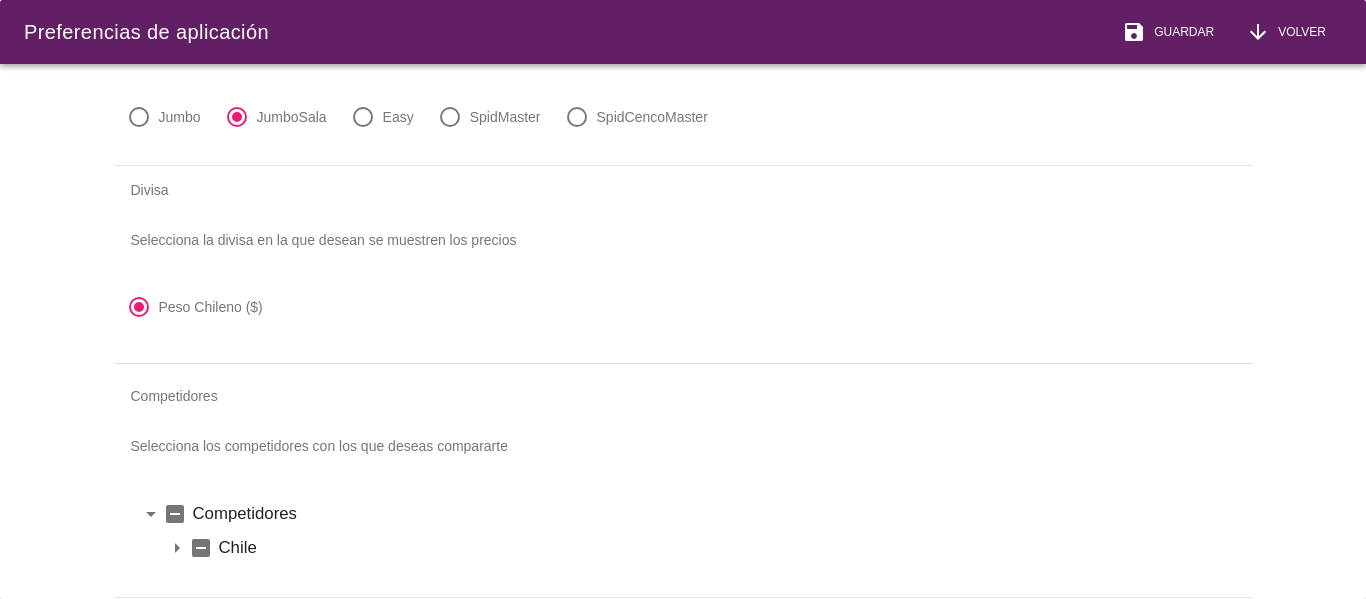 click on "arrow_drop_down" at bounding box center (177, 548) 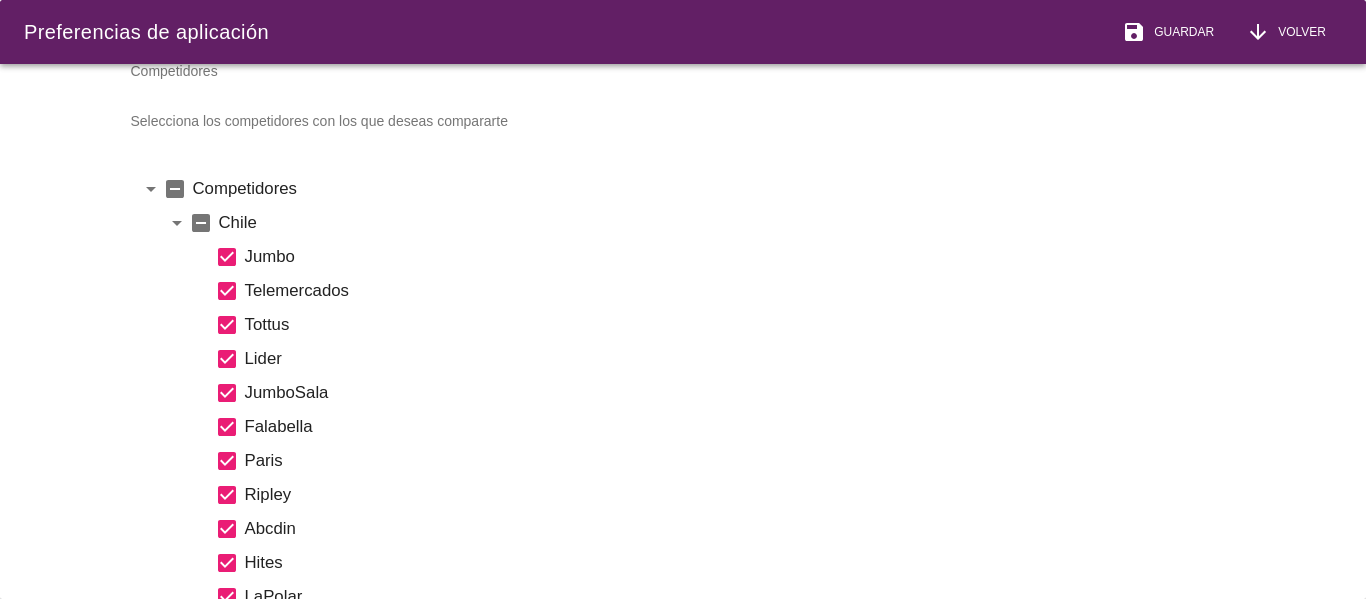 scroll, scrollTop: 509, scrollLeft: 0, axis: vertical 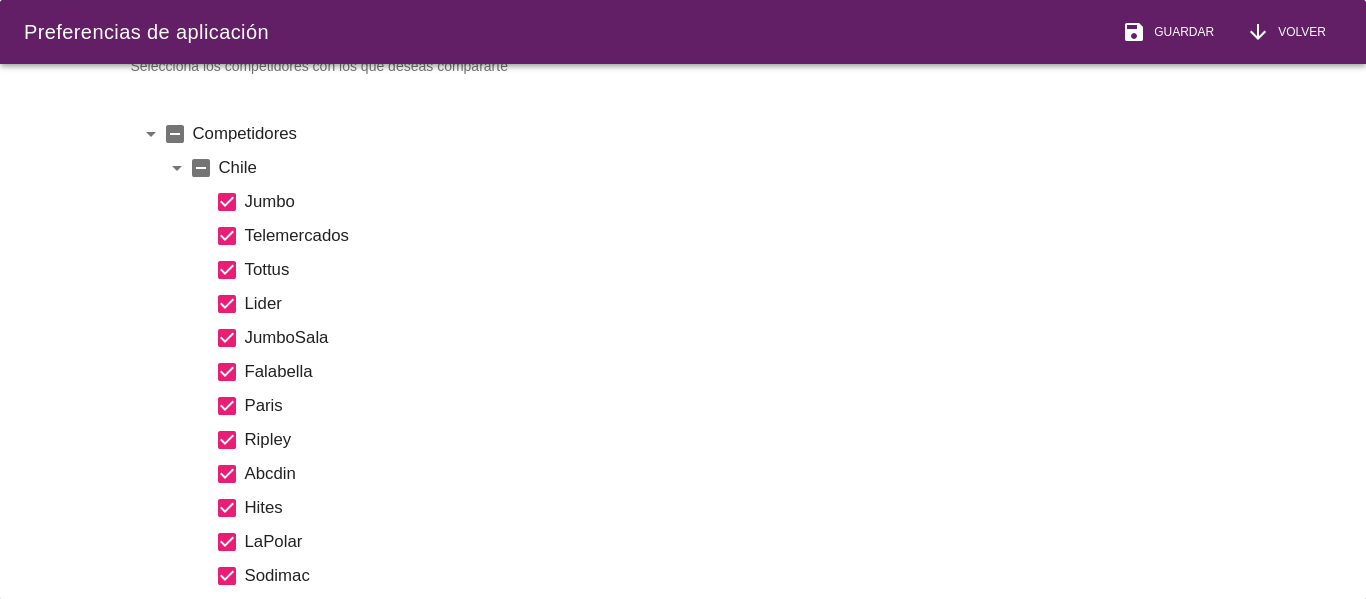 click on "check_box" at bounding box center [227, 236] 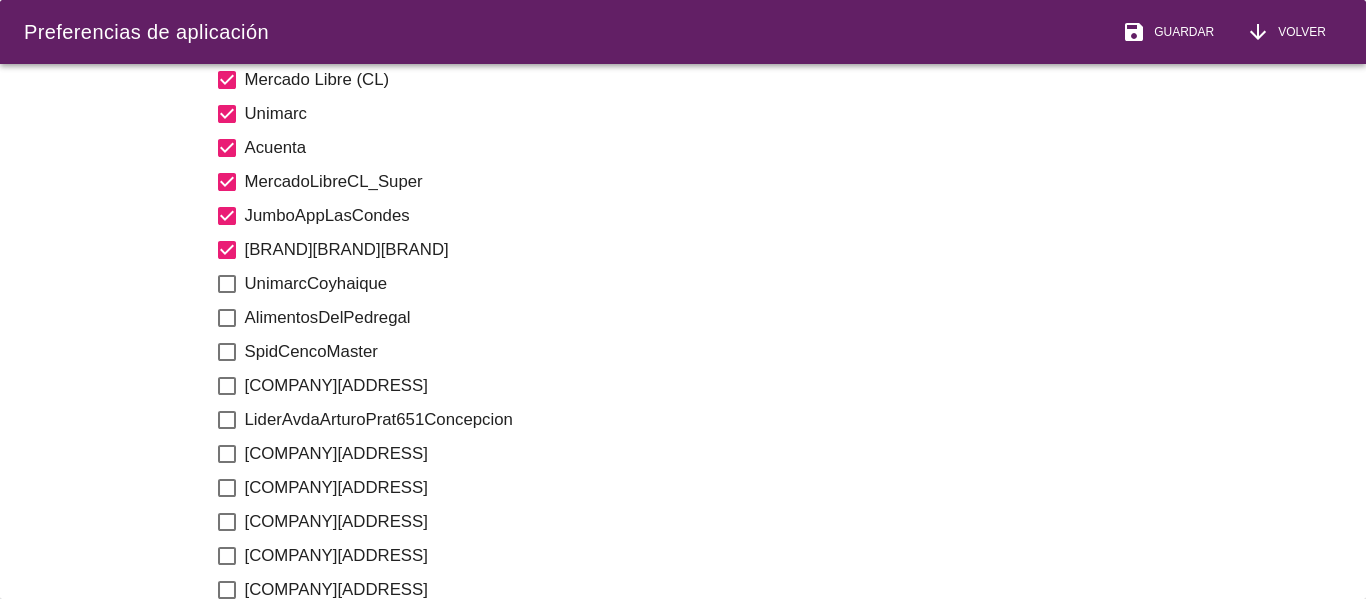 scroll, scrollTop: 1209, scrollLeft: 0, axis: vertical 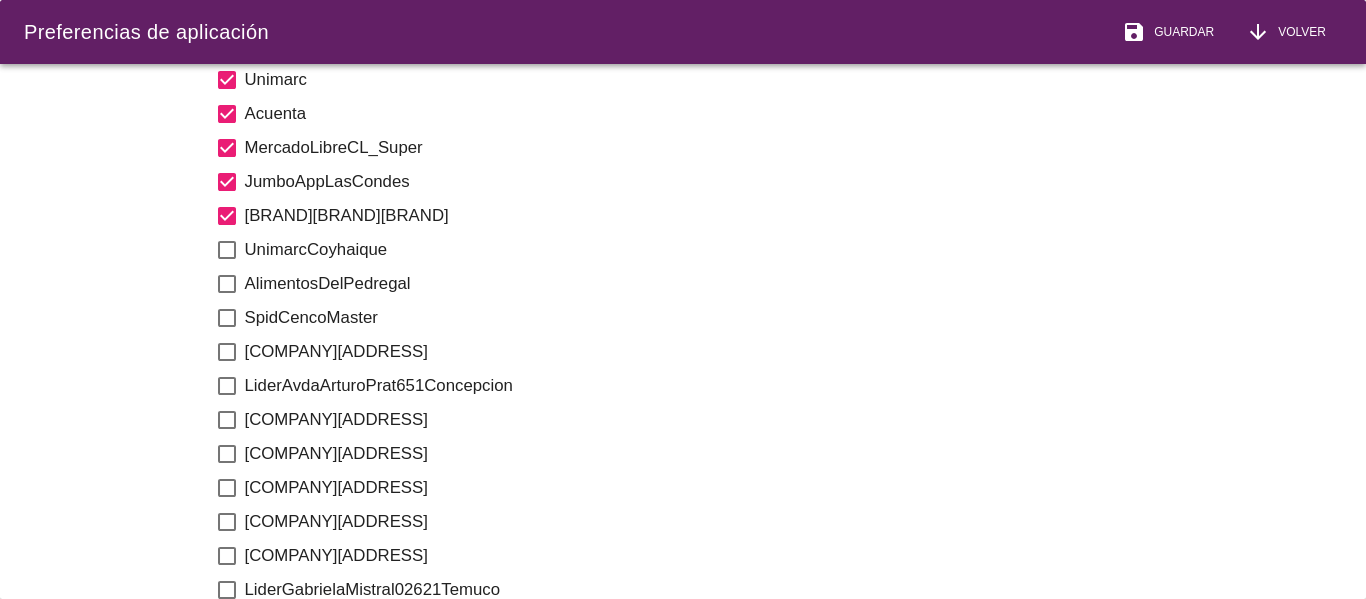 click on "Preferencias de aplicación save Guardar arrow_downward Volver" at bounding box center (683, 32) 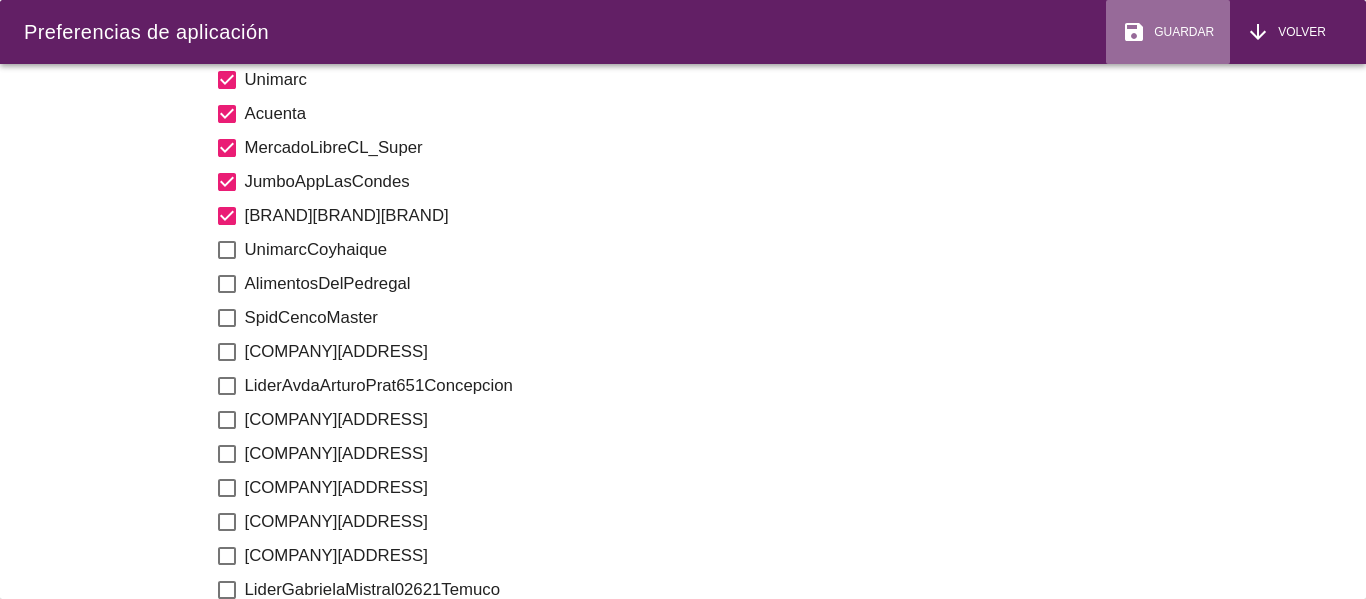 click on "Guardar" at bounding box center [1180, 32] 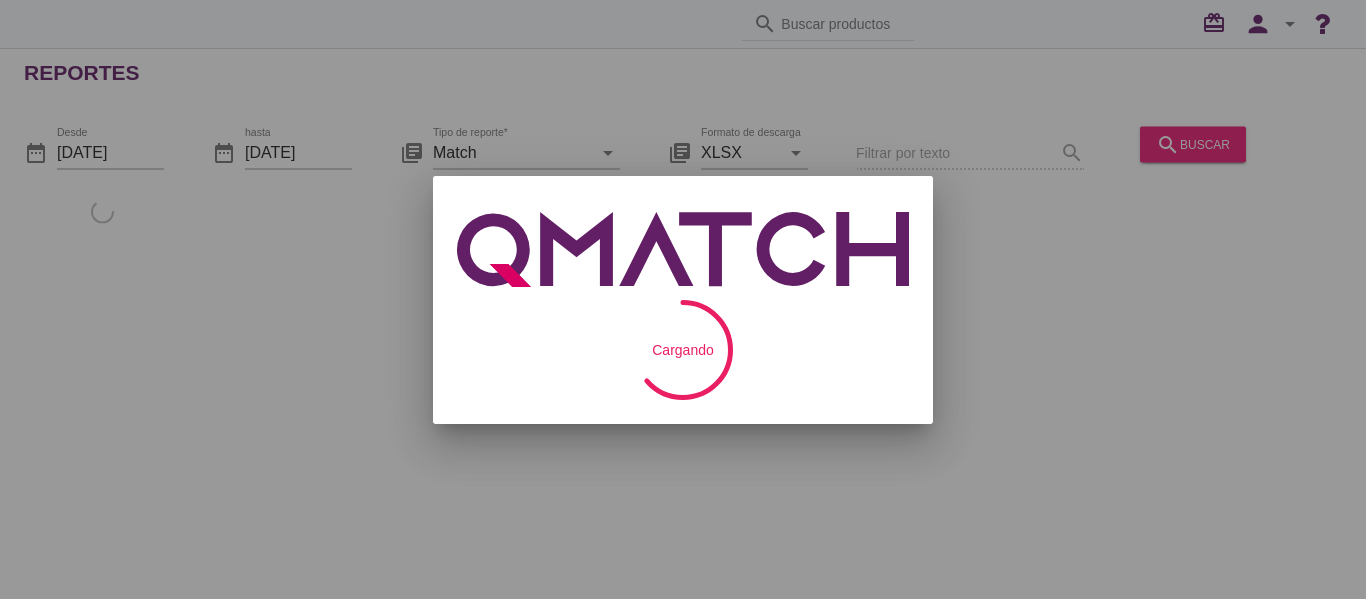 scroll, scrollTop: 0, scrollLeft: 0, axis: both 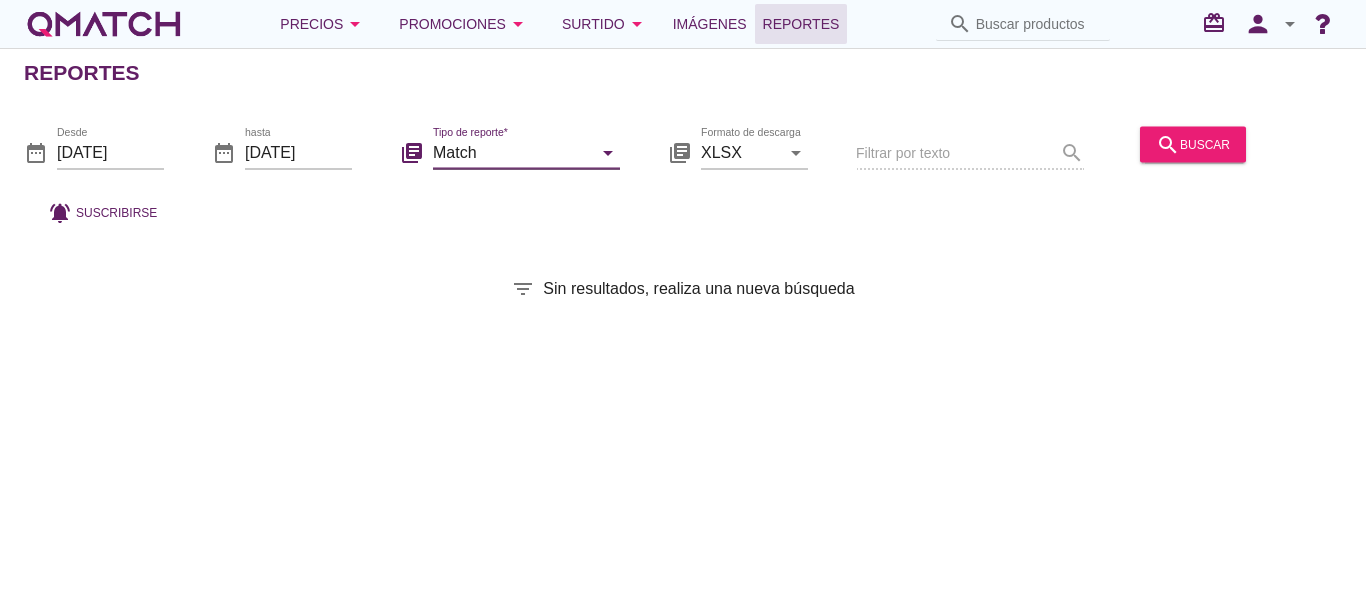 click on "Match" at bounding box center [512, 152] 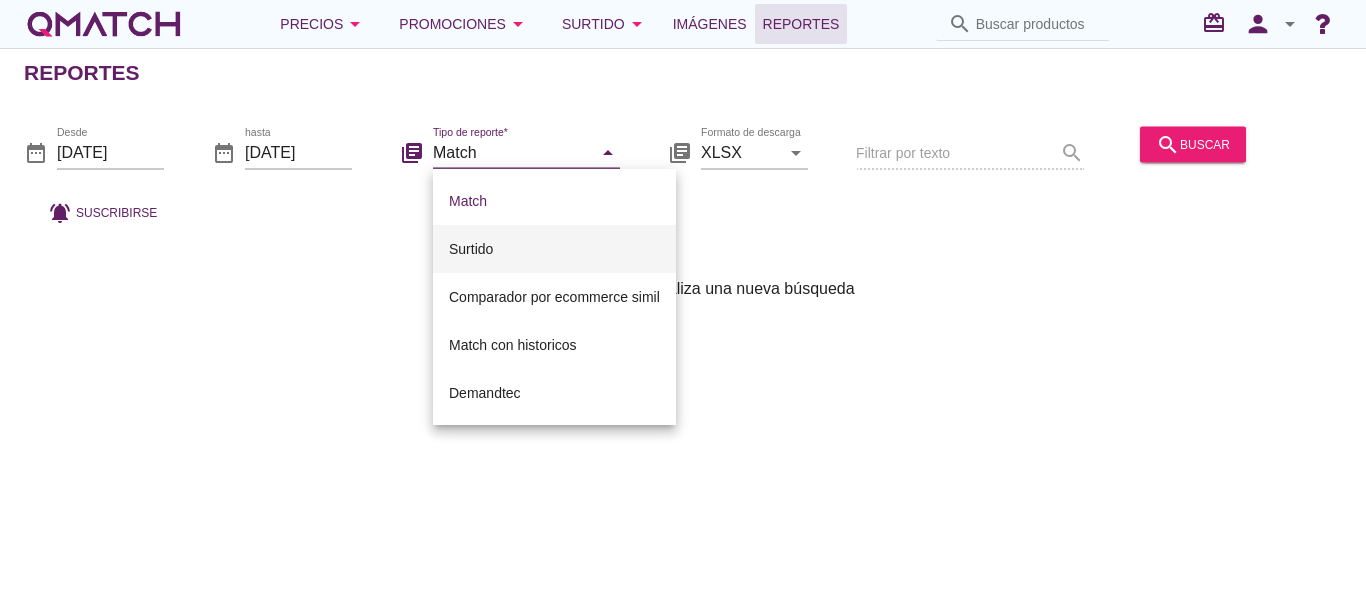 click on "Surtido" at bounding box center [554, 249] 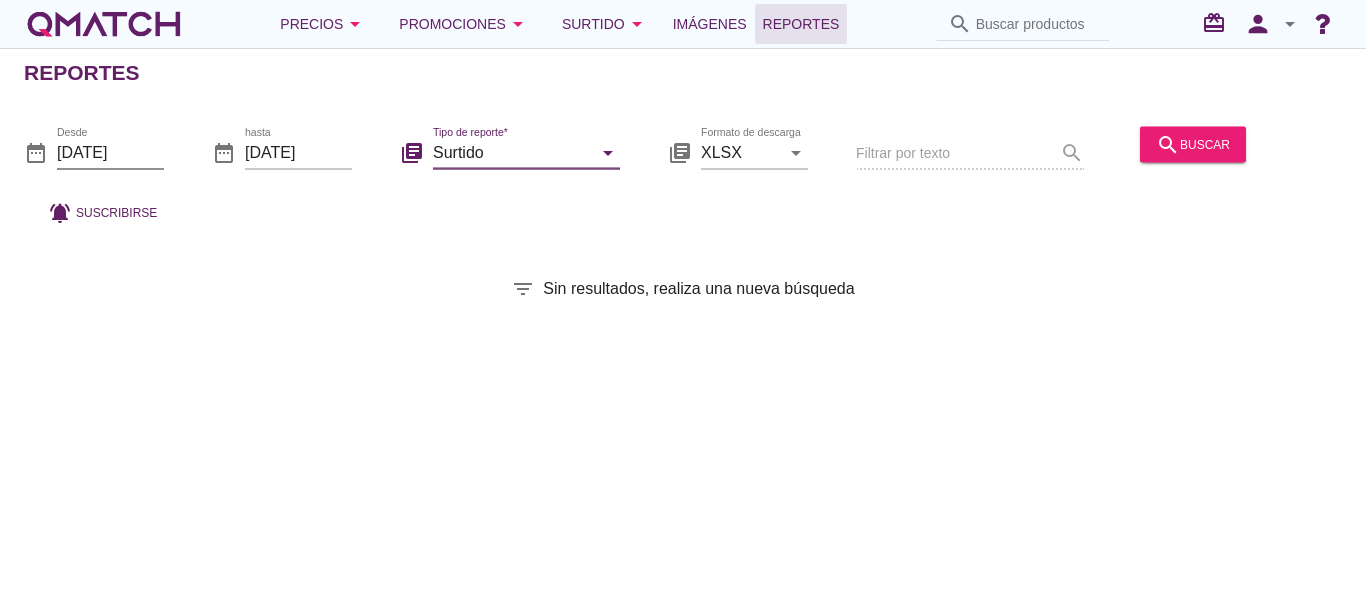 click on "[DATE]" at bounding box center [110, 152] 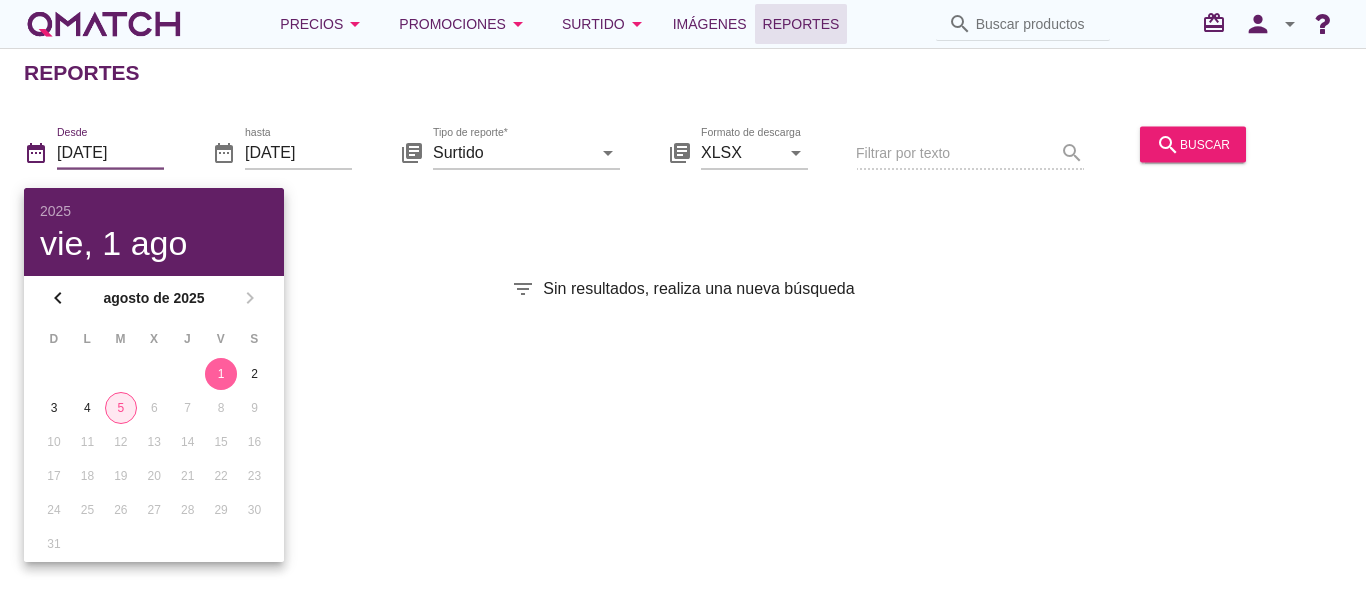 click on "5" at bounding box center [121, 408] 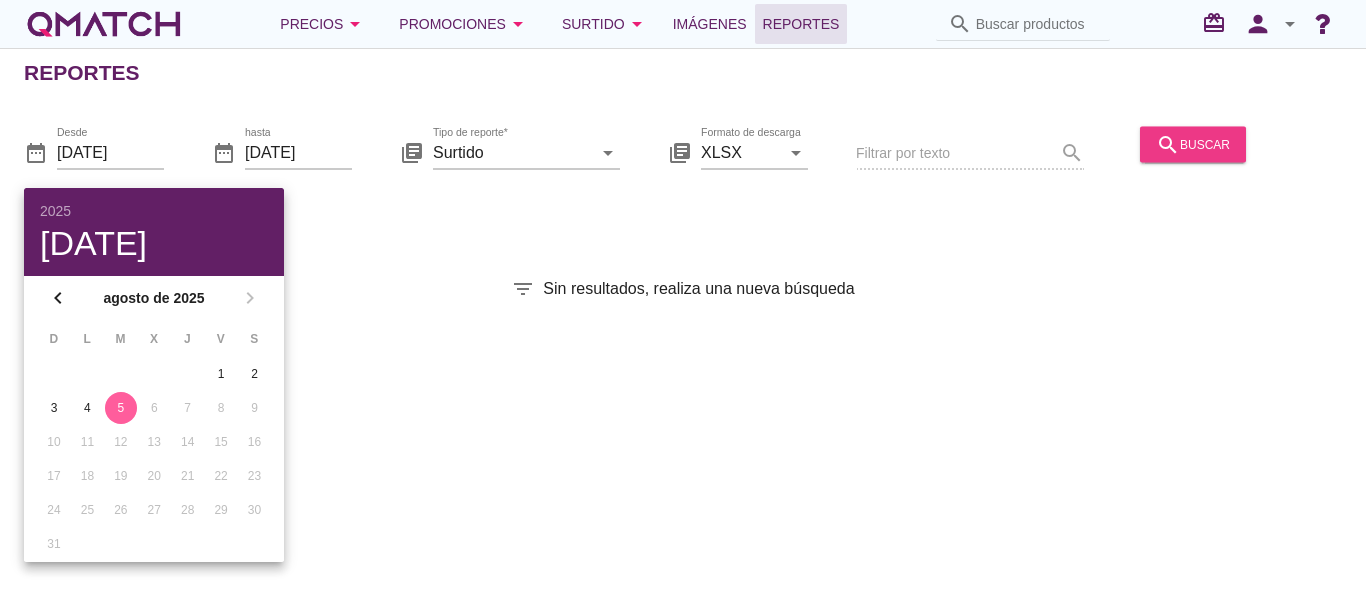 click on "search
buscar" at bounding box center (1193, 144) 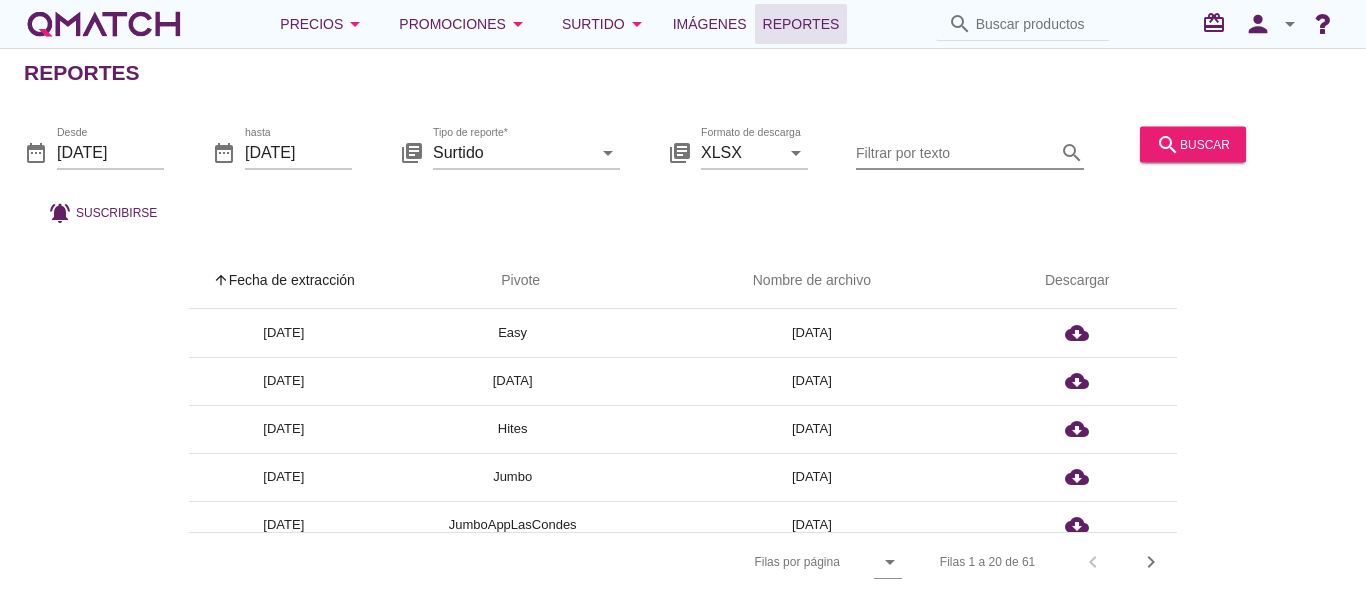 click at bounding box center (956, 152) 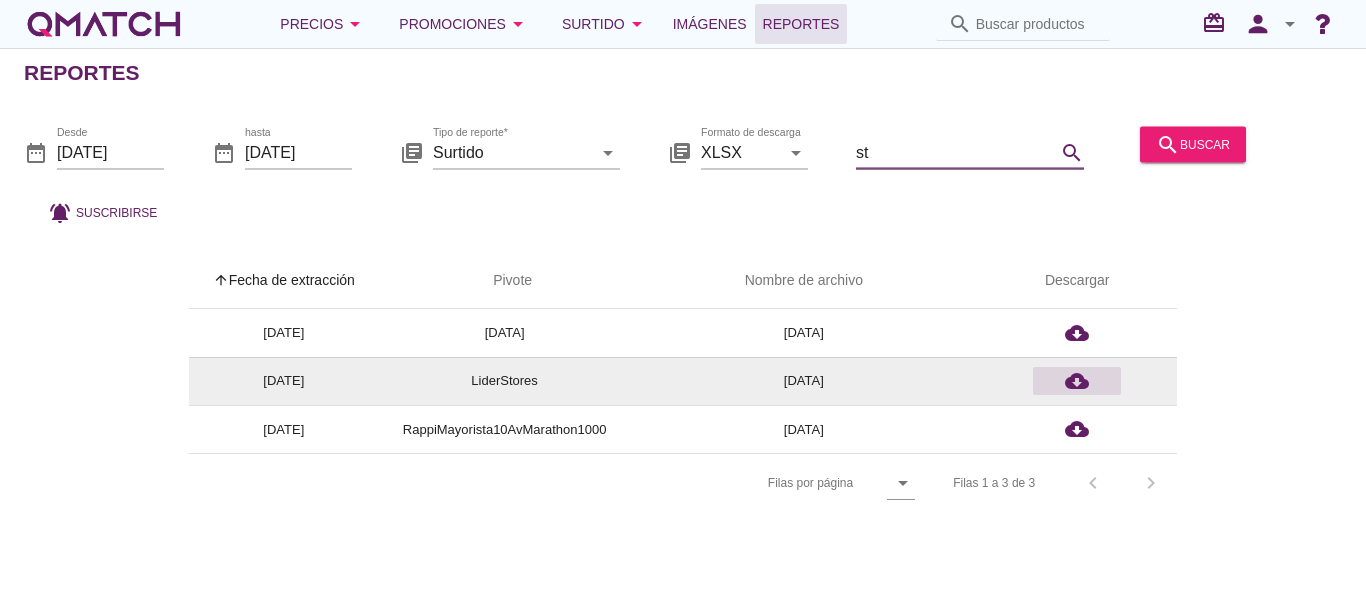 type on "st" 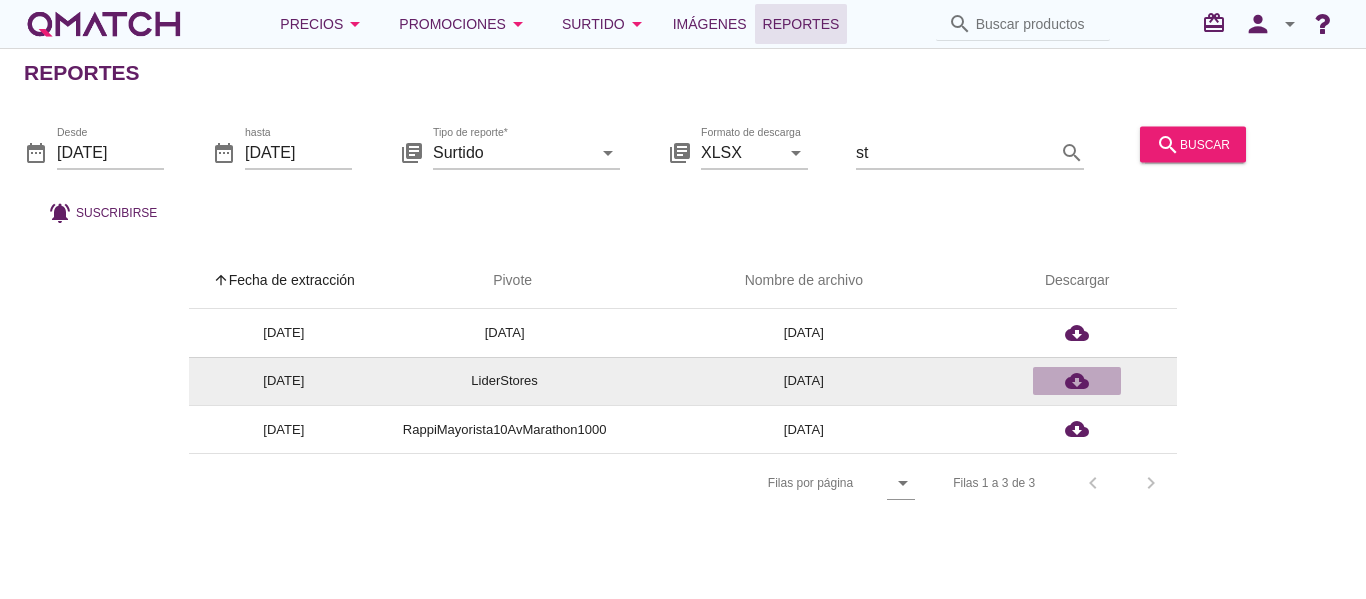 click on "cloud_download" at bounding box center (1077, 381) 